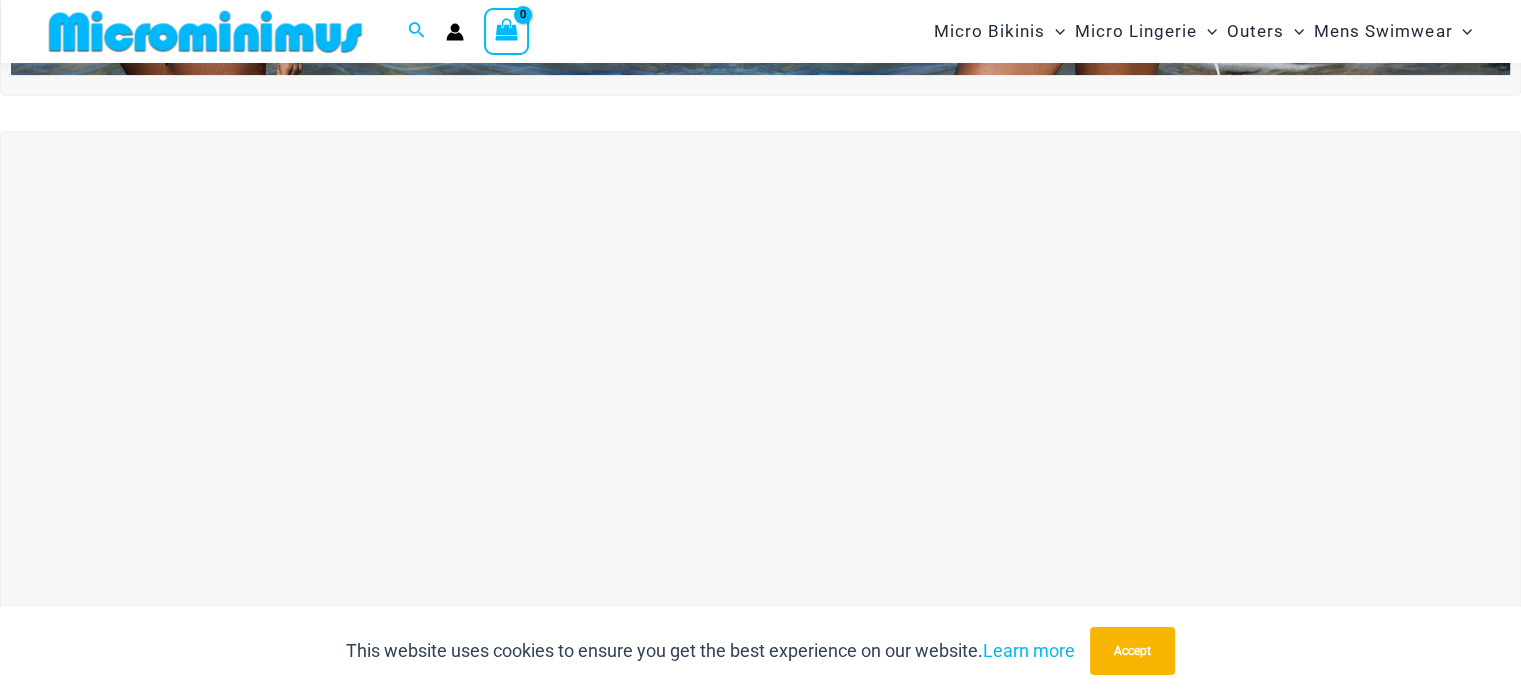 scroll, scrollTop: 582, scrollLeft: 0, axis: vertical 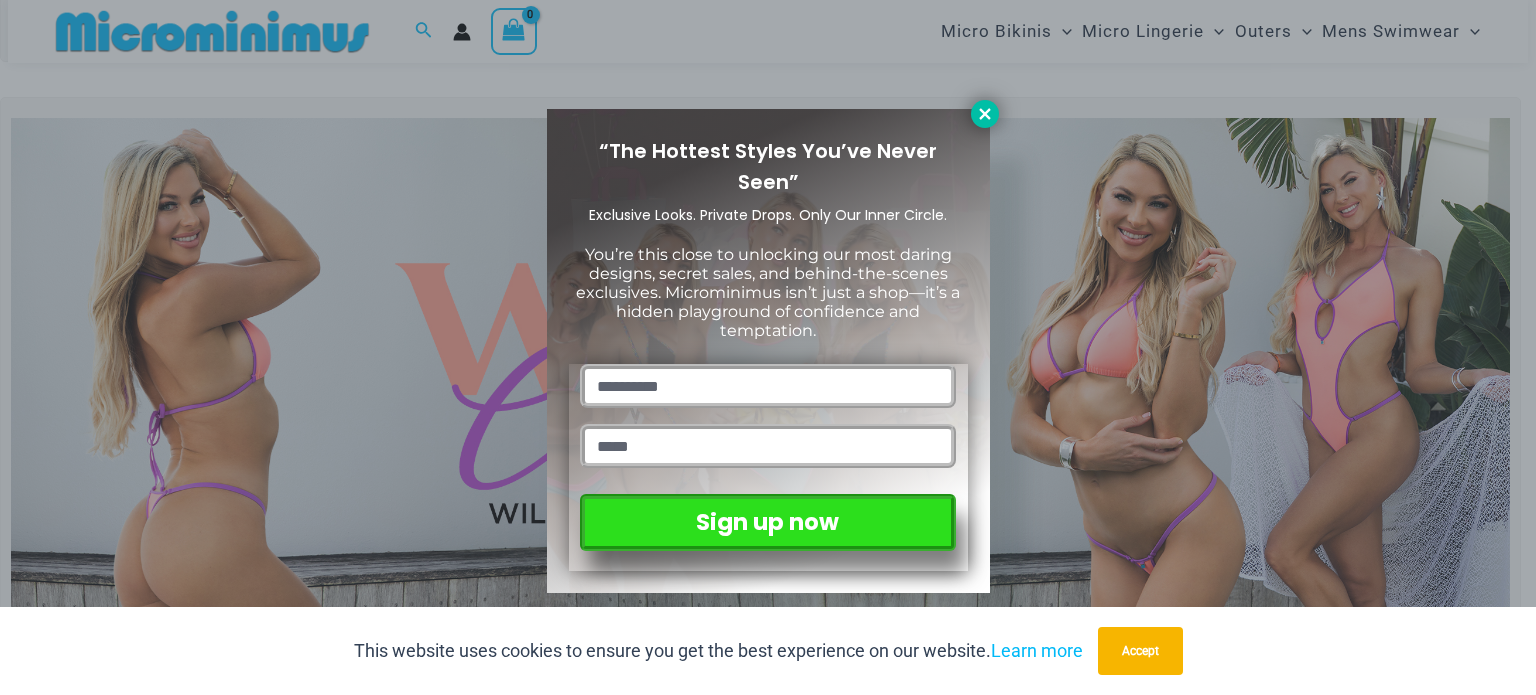 click 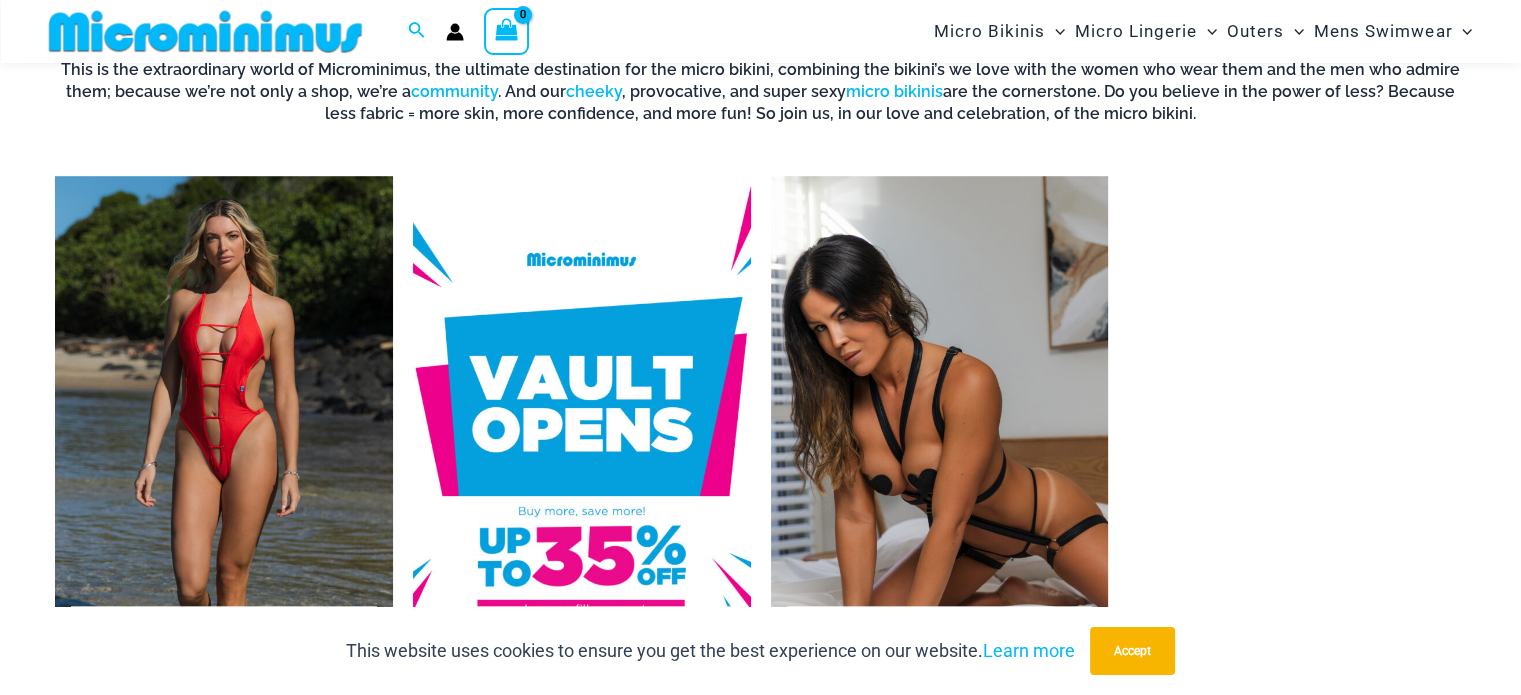 scroll, scrollTop: 1382, scrollLeft: 0, axis: vertical 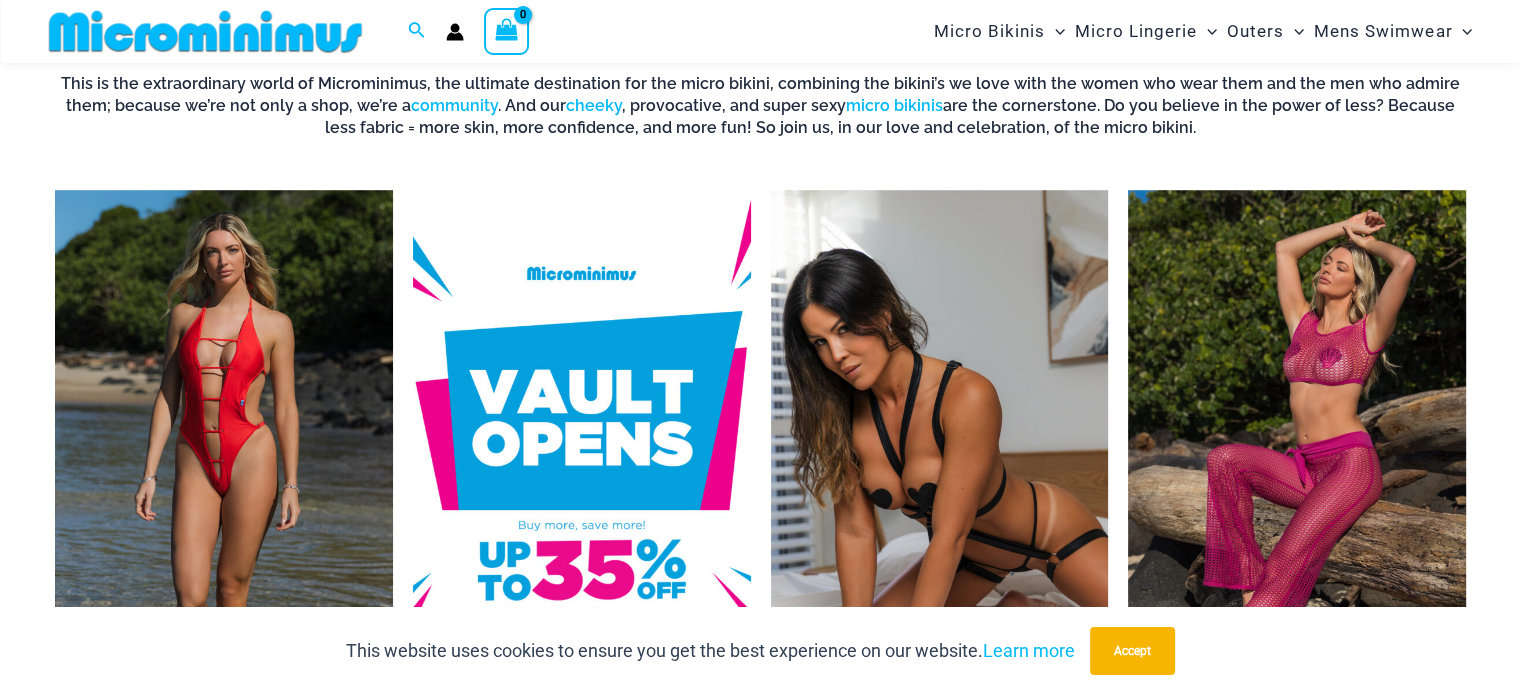 click at bounding box center [1297, 450] 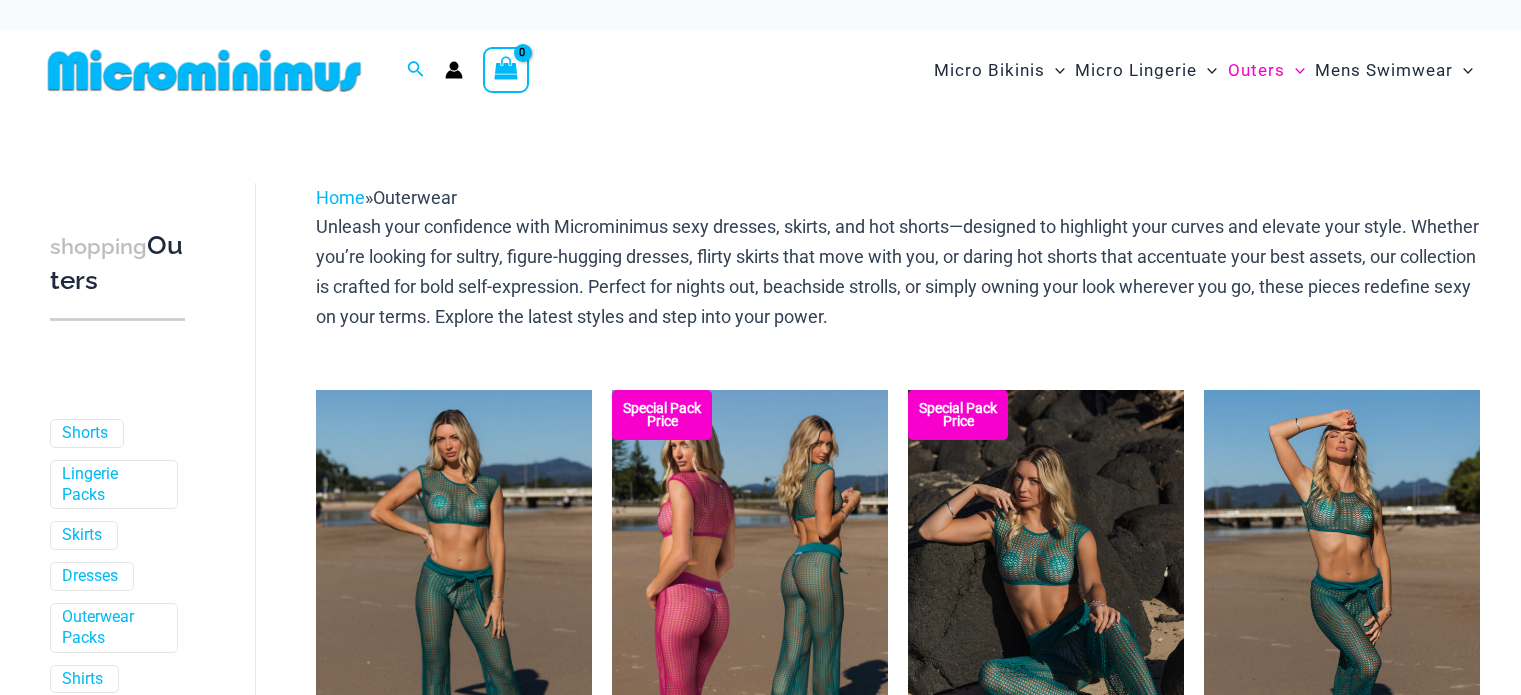 click at bounding box center (750, 597) 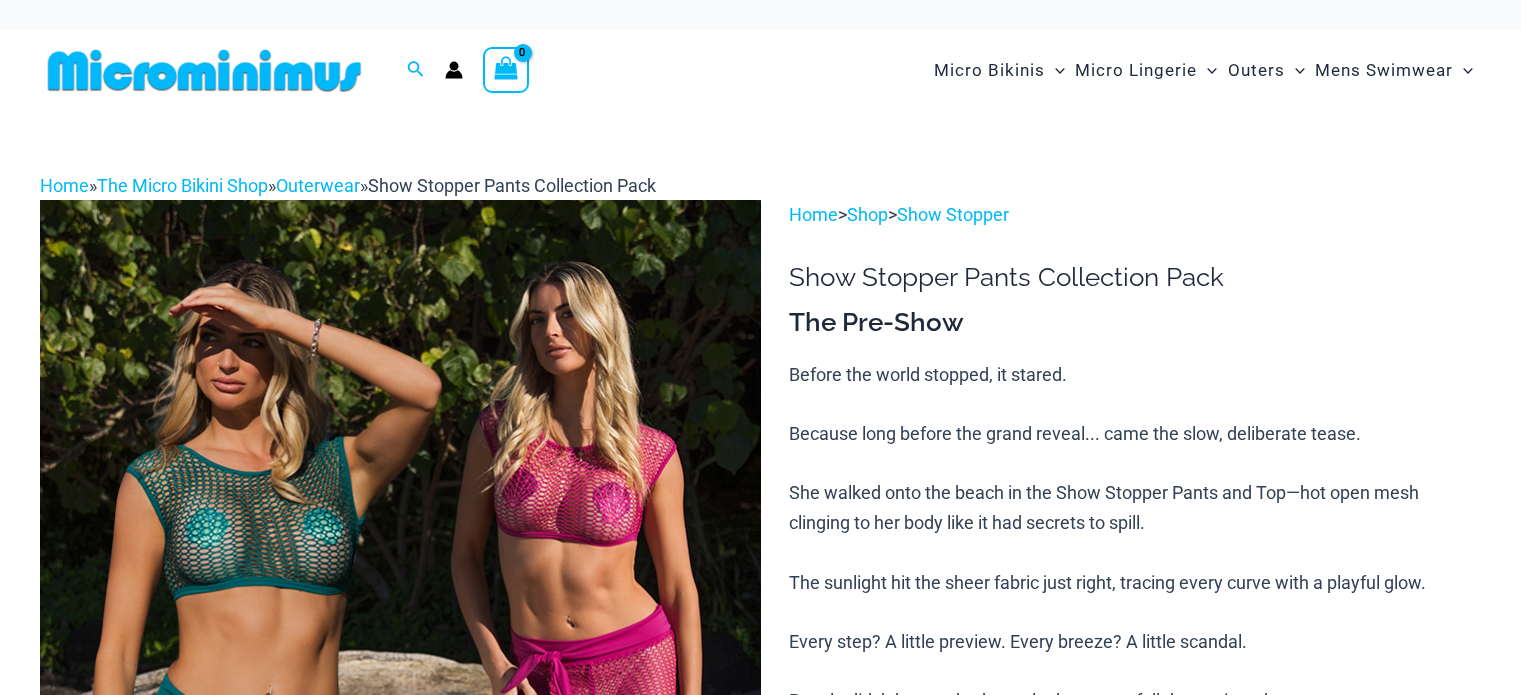 scroll, scrollTop: 0, scrollLeft: 0, axis: both 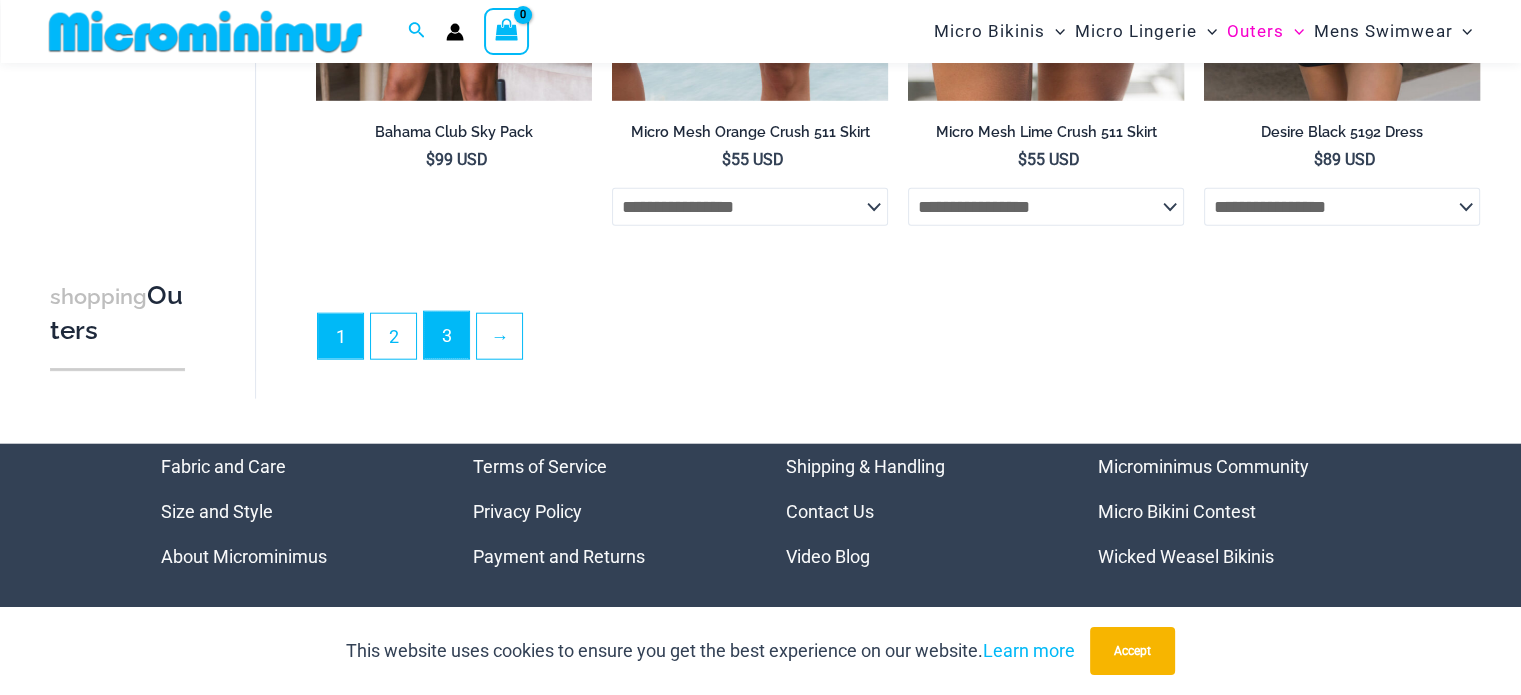 click on "3" at bounding box center [446, 335] 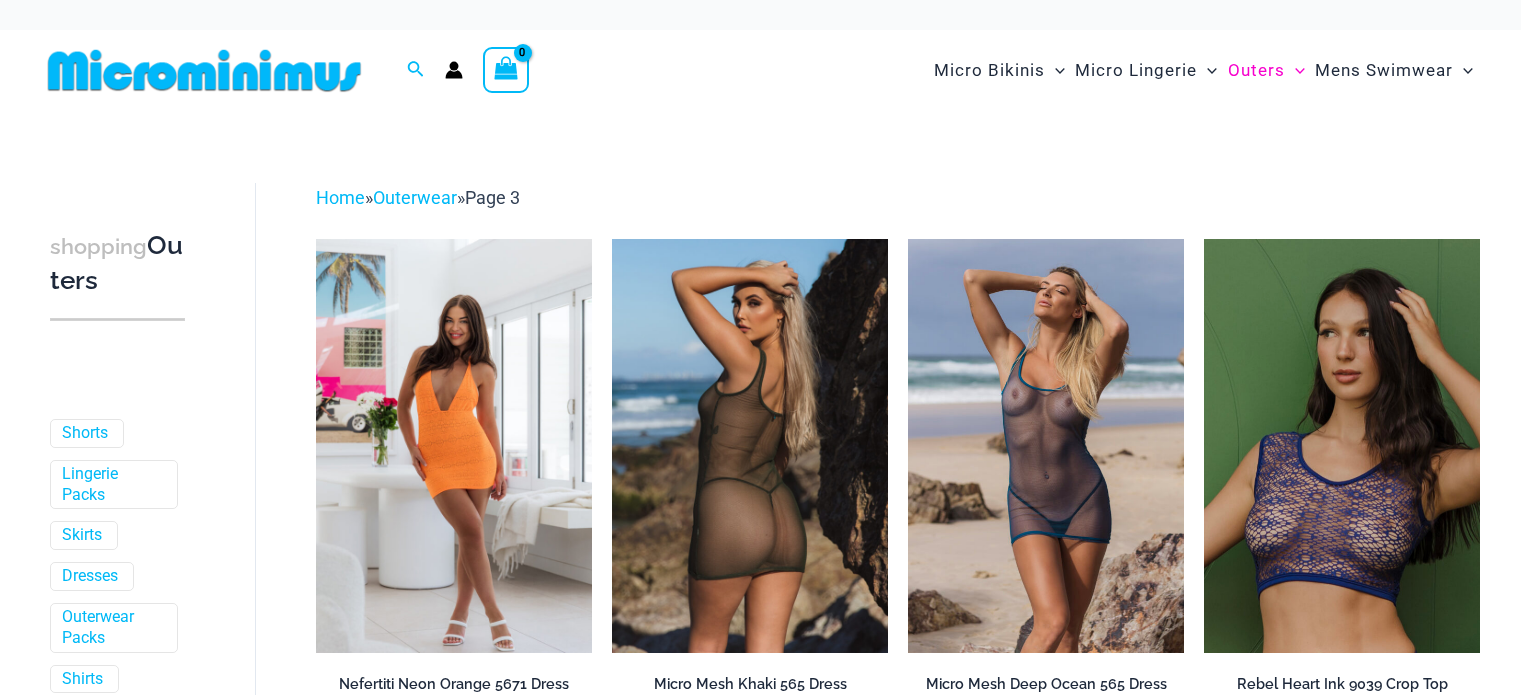 click at bounding box center (750, 446) 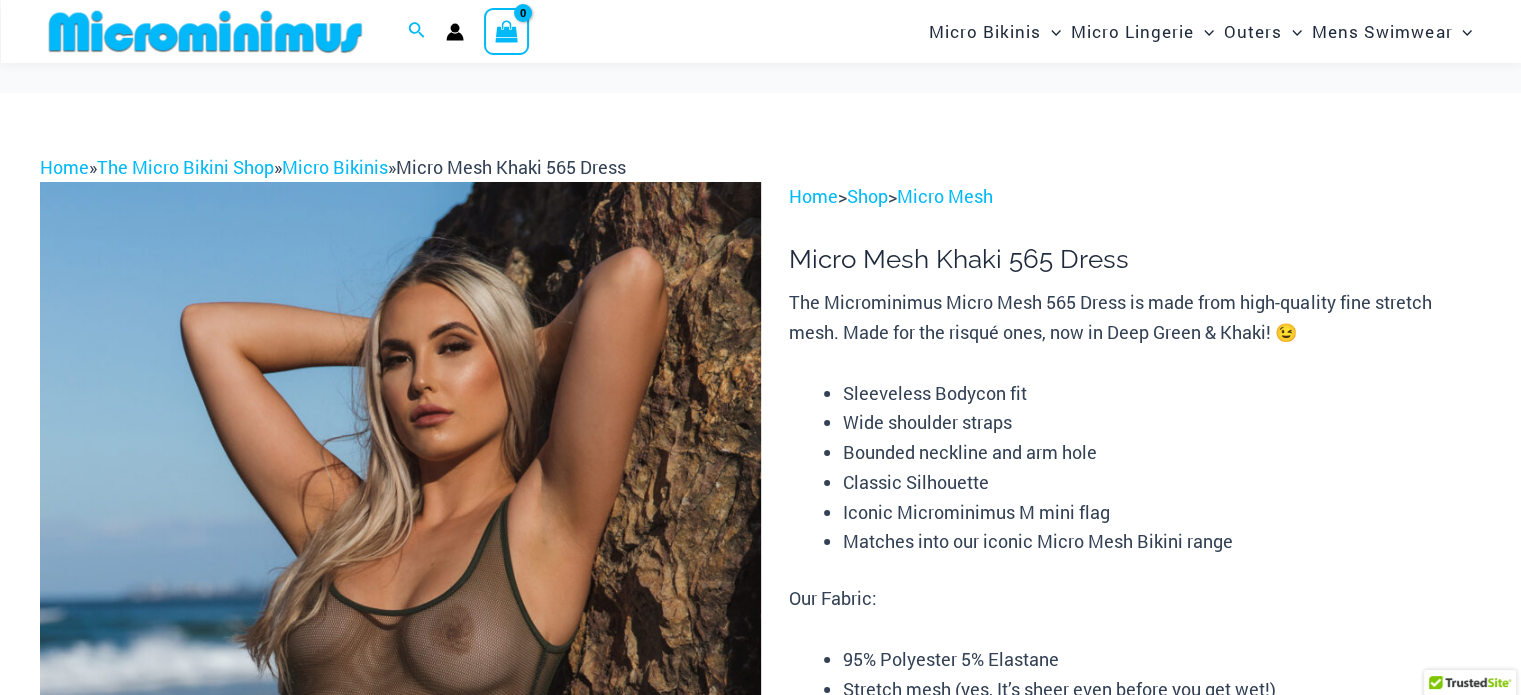 scroll, scrollTop: 200, scrollLeft: 0, axis: vertical 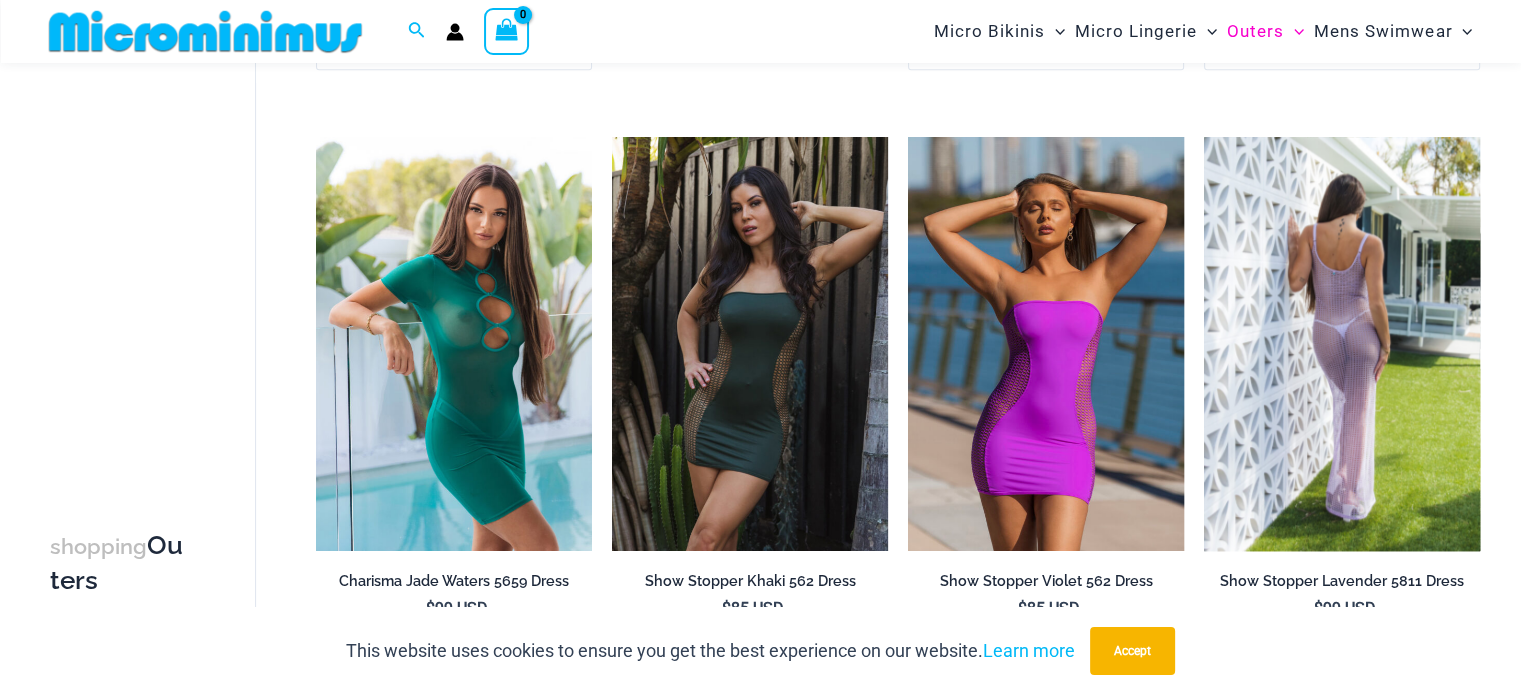 click at bounding box center (1342, 344) 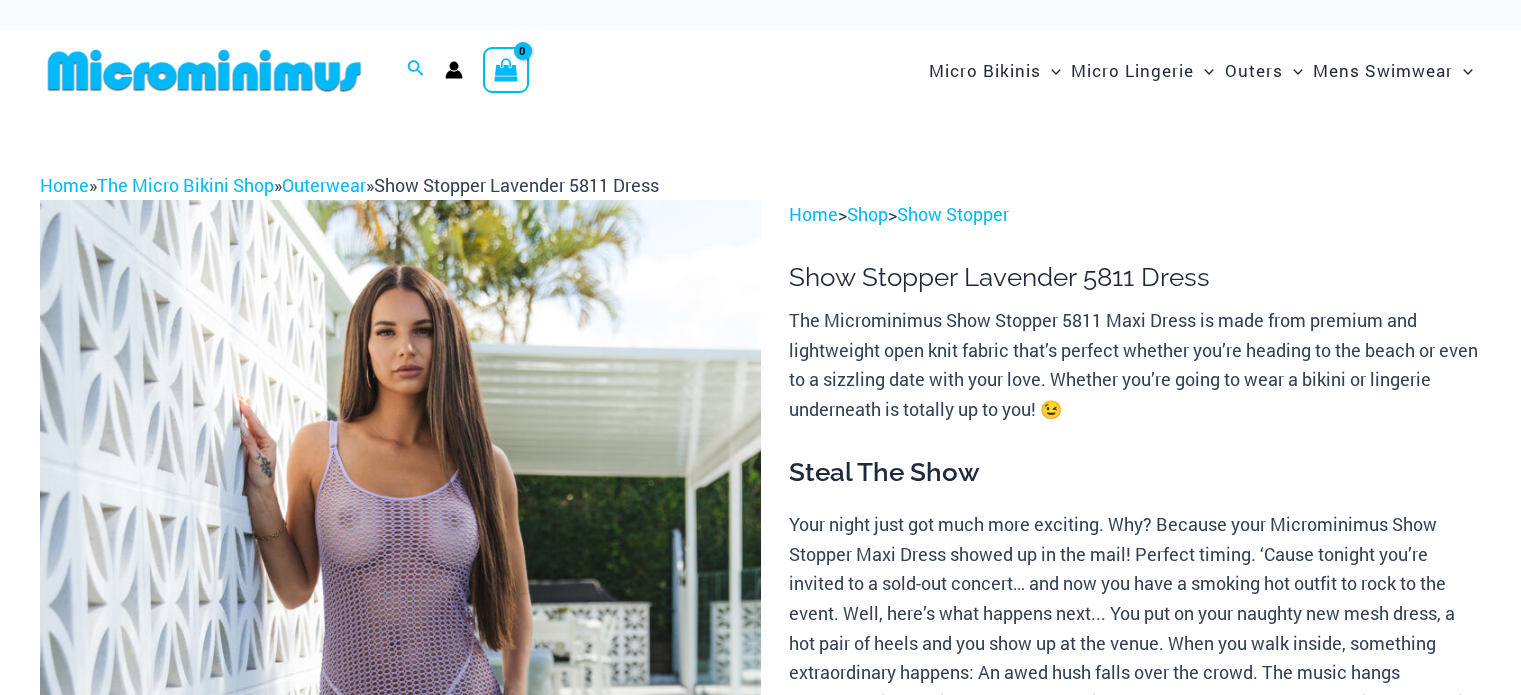 scroll, scrollTop: 0, scrollLeft: 0, axis: both 